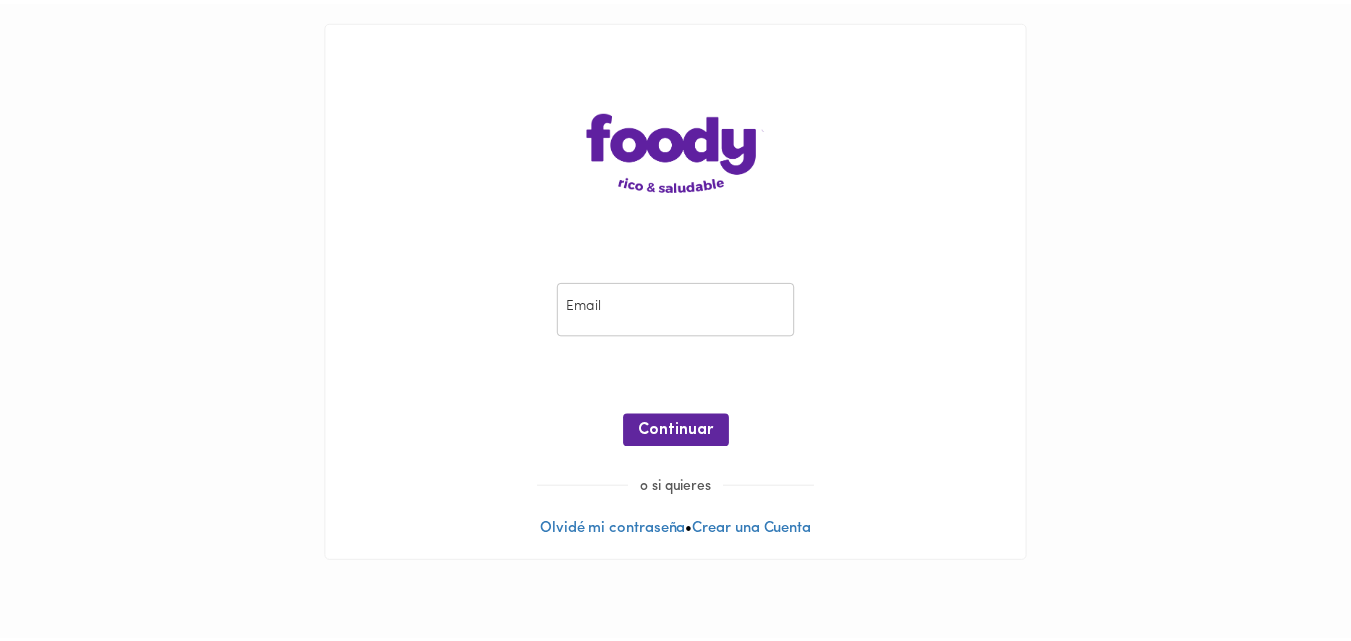 scroll, scrollTop: 0, scrollLeft: 0, axis: both 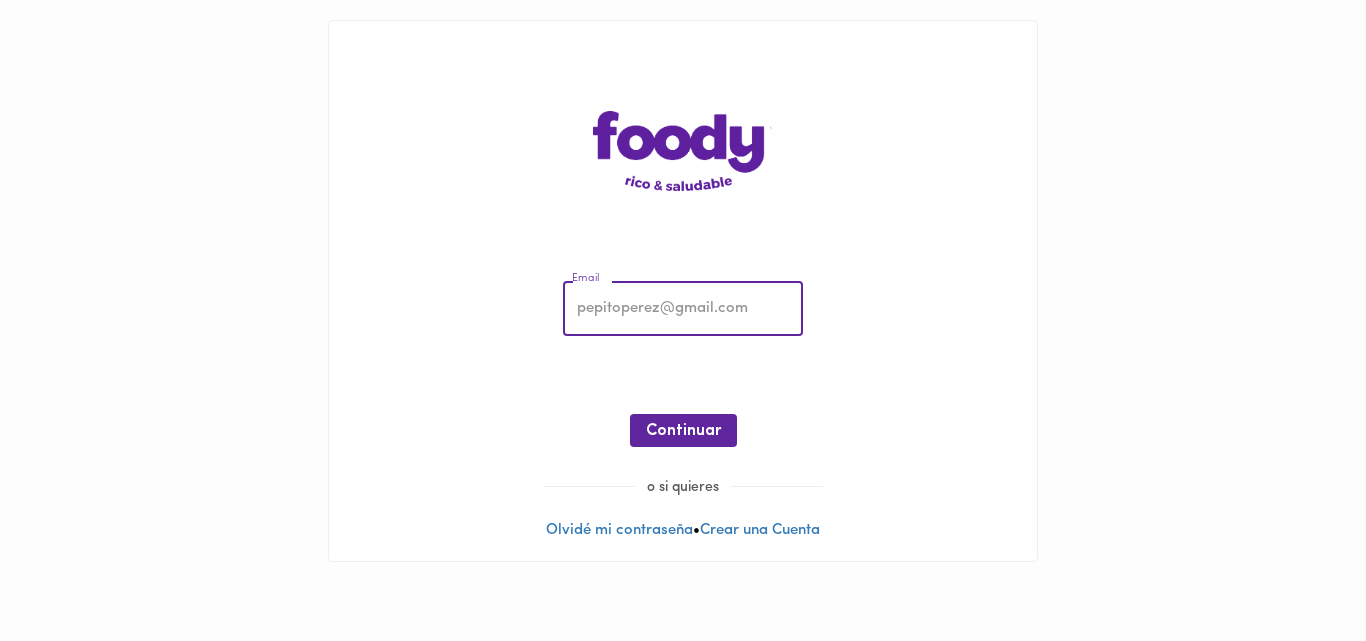 click at bounding box center [683, 309] 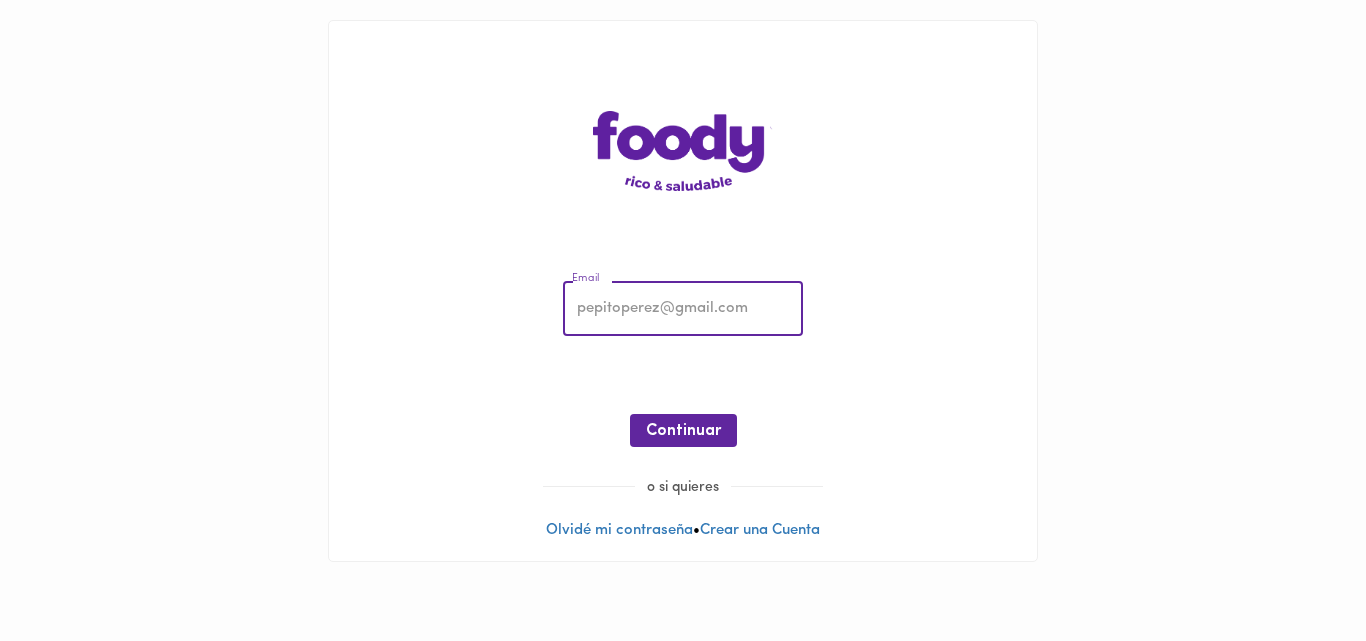 type on "[EMAIL_ADDRESS][DOMAIN_NAME]" 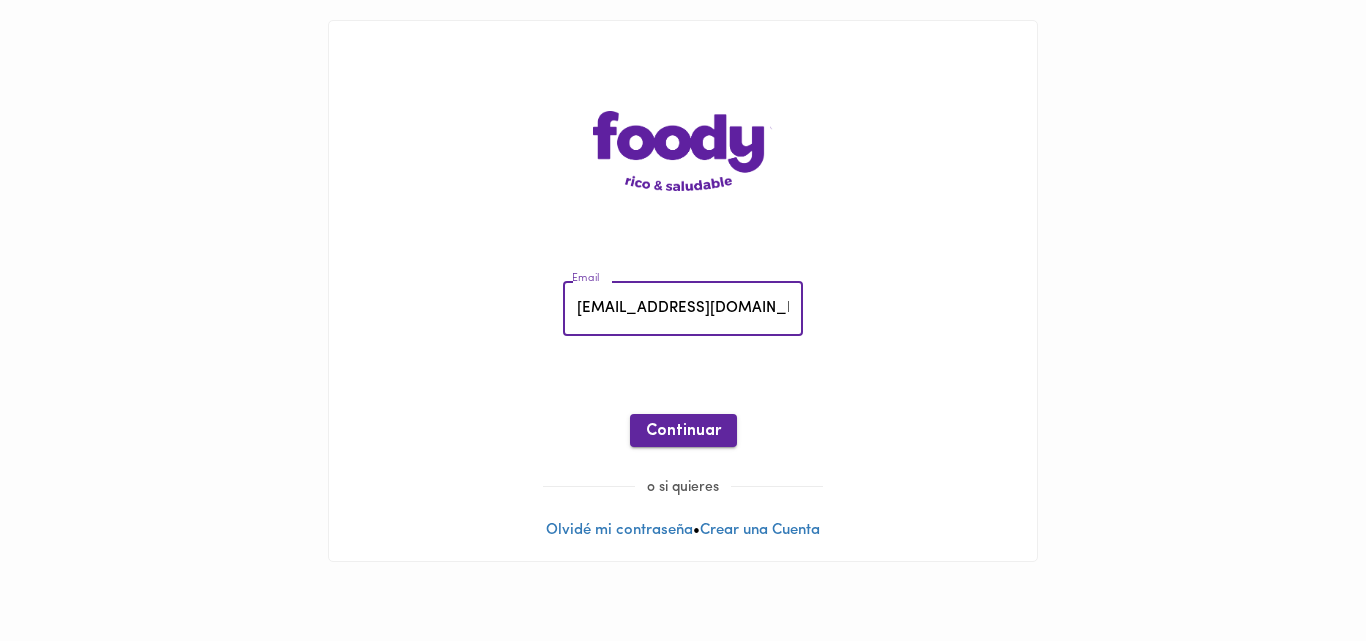 click on "Continuar" at bounding box center [683, 431] 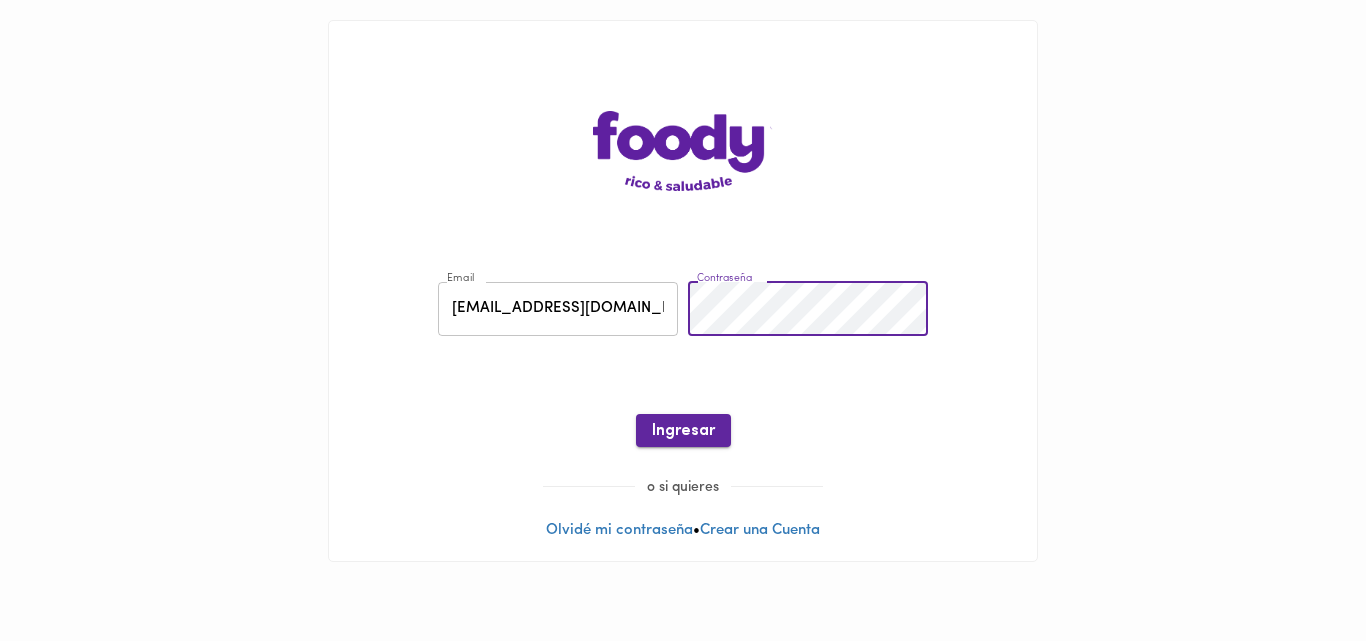 click on "Ingresar" at bounding box center [683, 431] 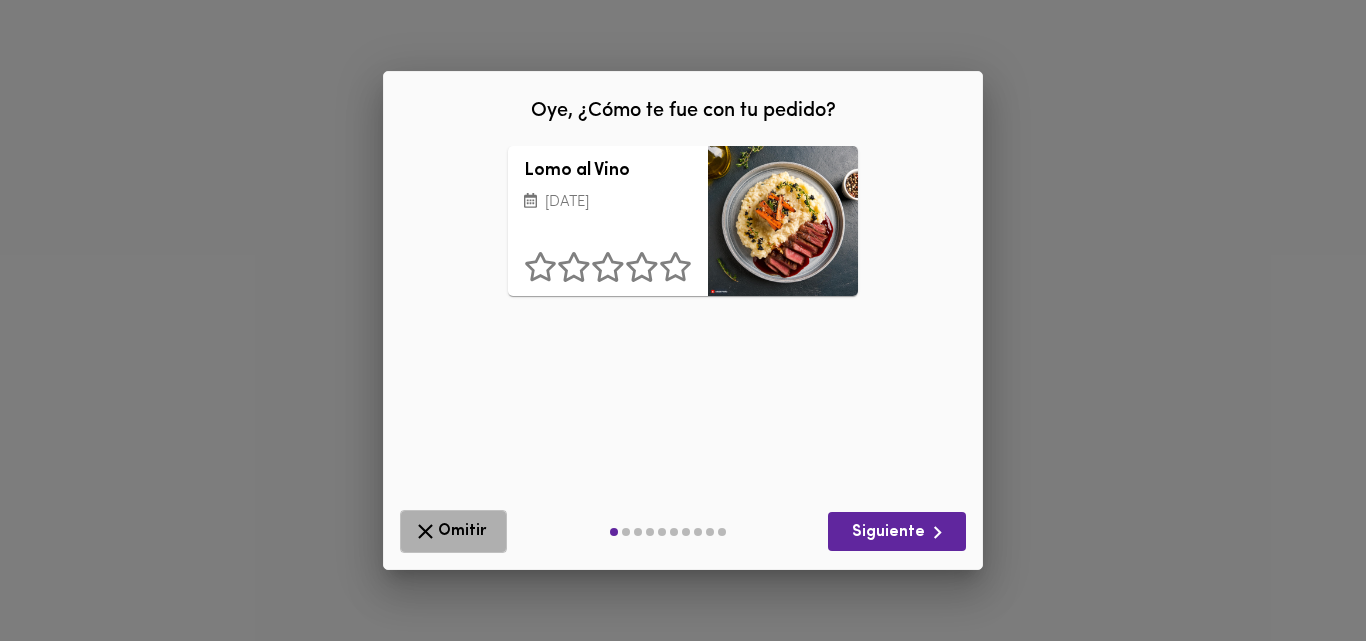 click on "Omitir" at bounding box center [453, 531] 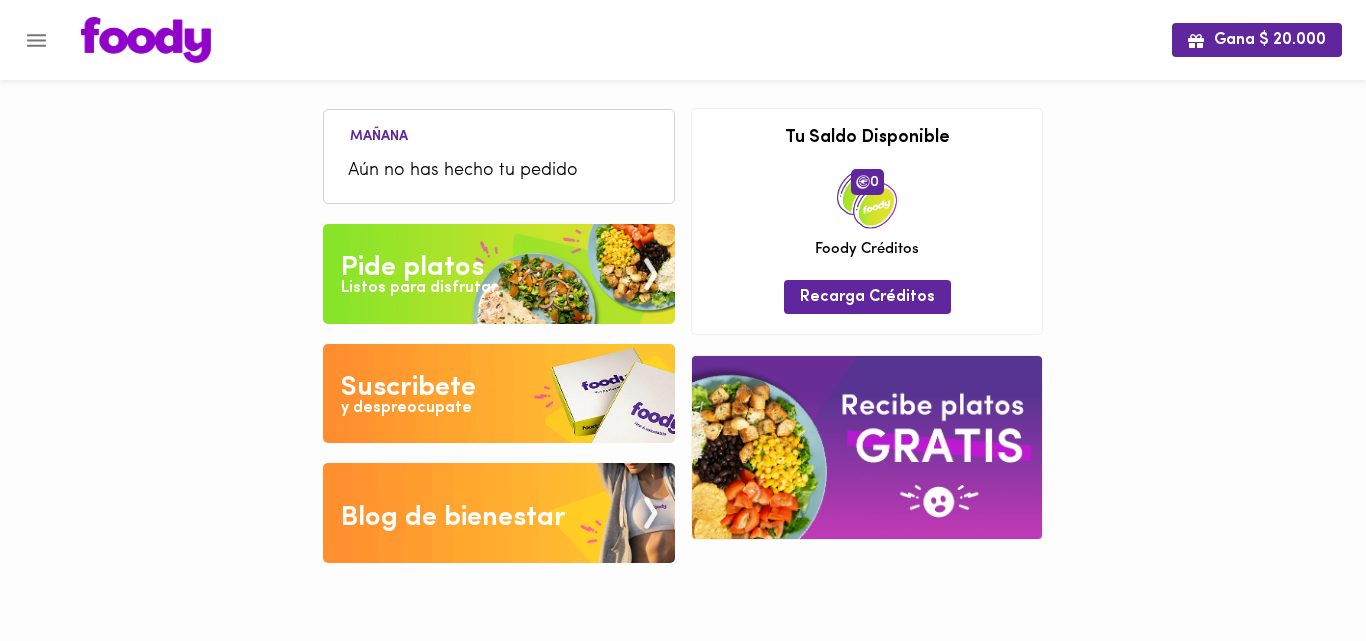 click on "Aún no has hecho tu pedido" at bounding box center [499, 171] 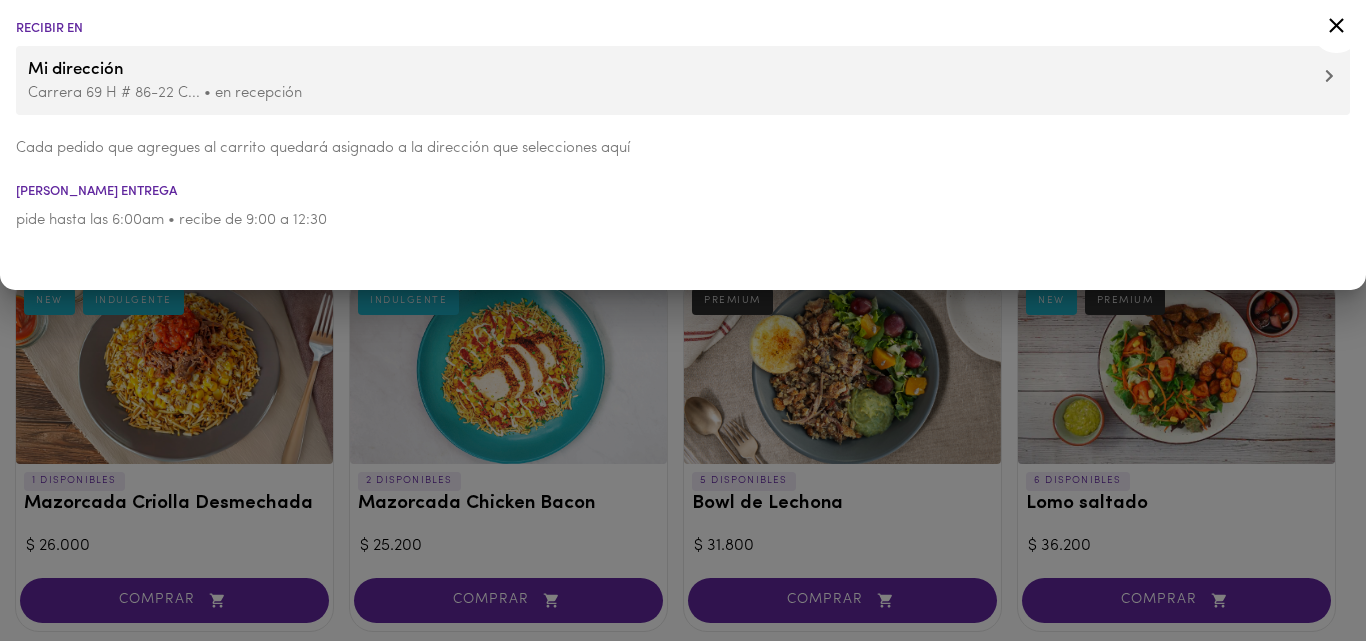 click at bounding box center [683, 320] 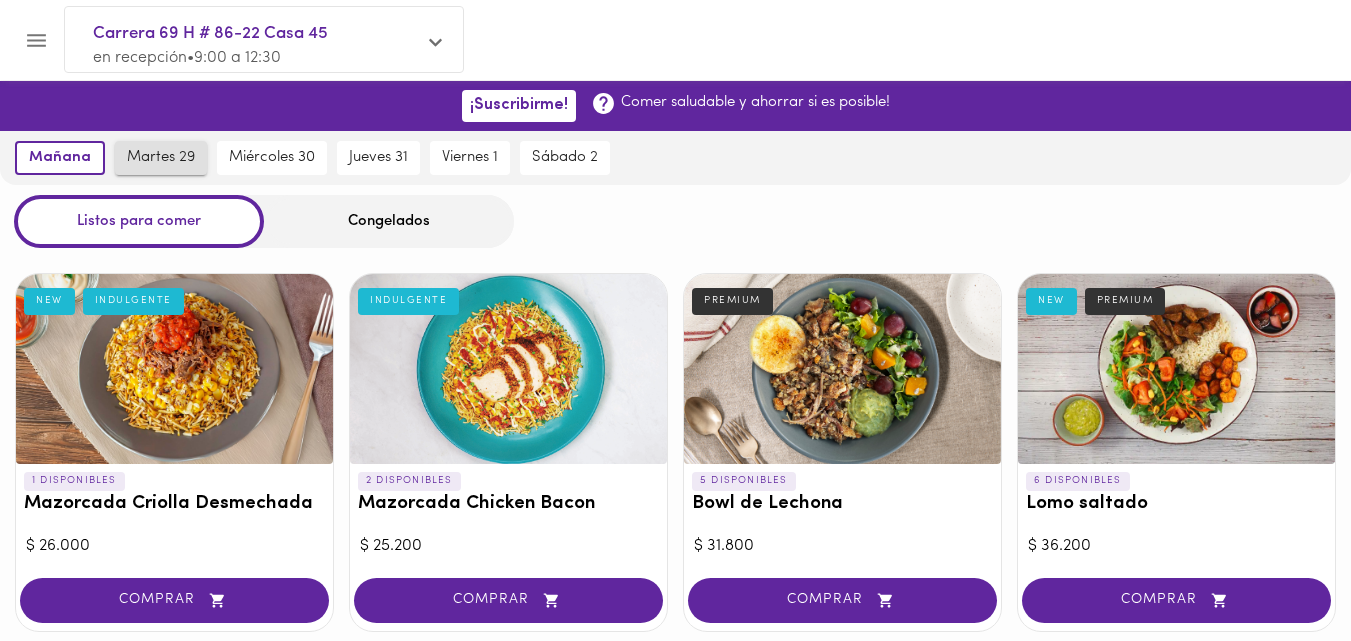 click on "martes 29" at bounding box center (161, 158) 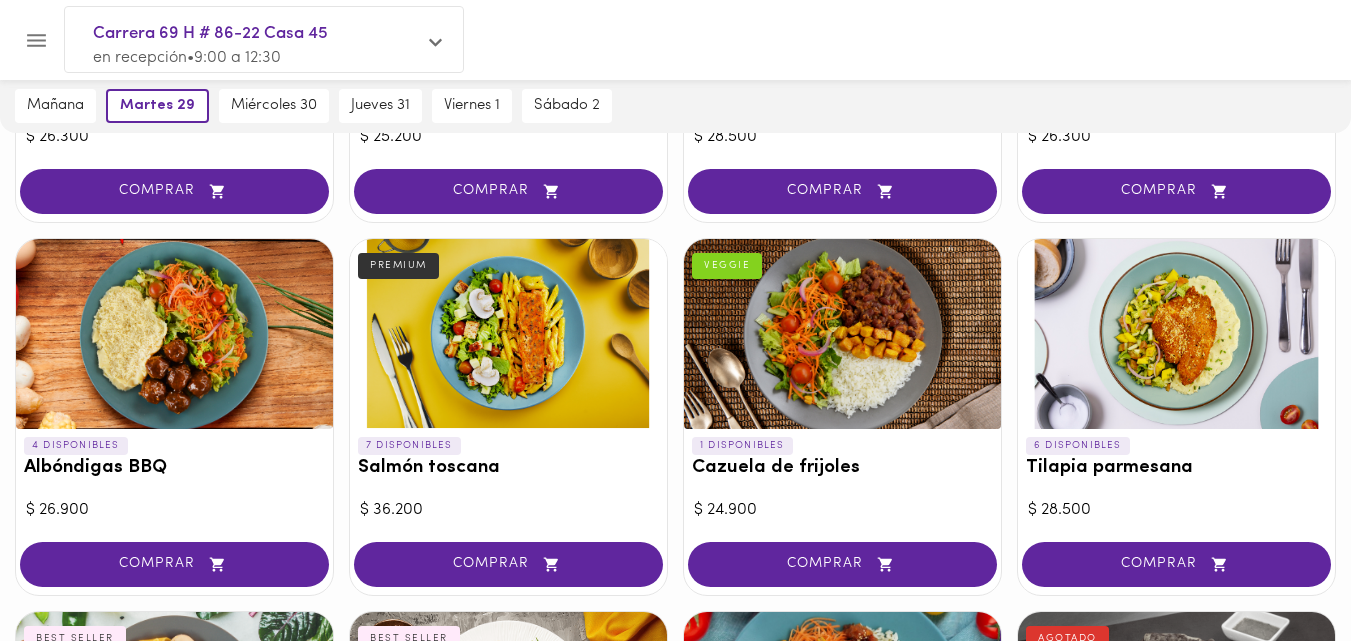 scroll, scrollTop: 1594, scrollLeft: 0, axis: vertical 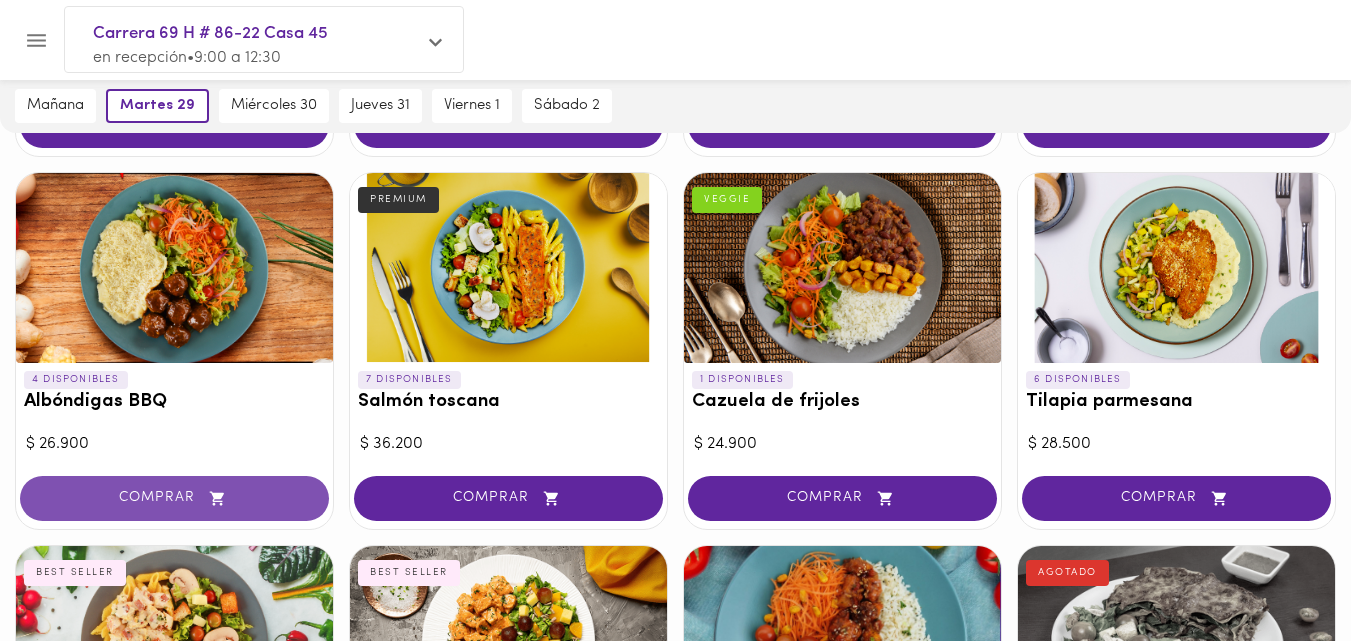 click on "COMPRAR" at bounding box center [174, 498] 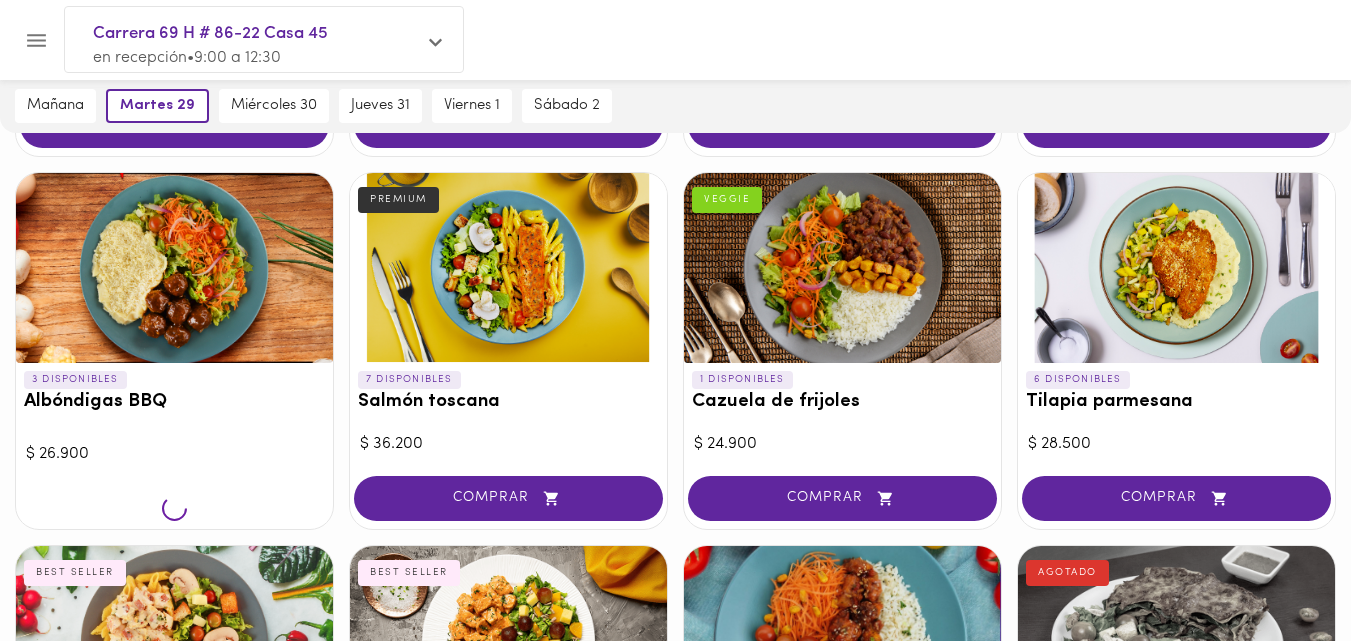 scroll, scrollTop: 1595, scrollLeft: 0, axis: vertical 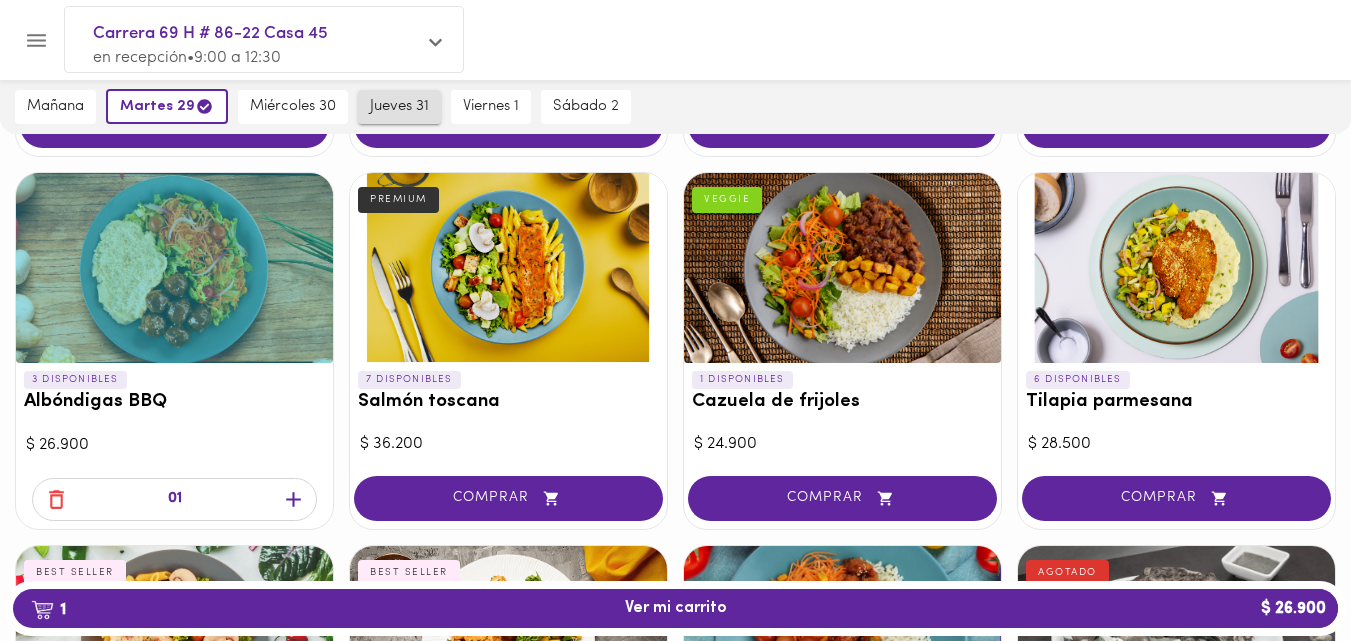 click on "jueves 31" at bounding box center (399, 107) 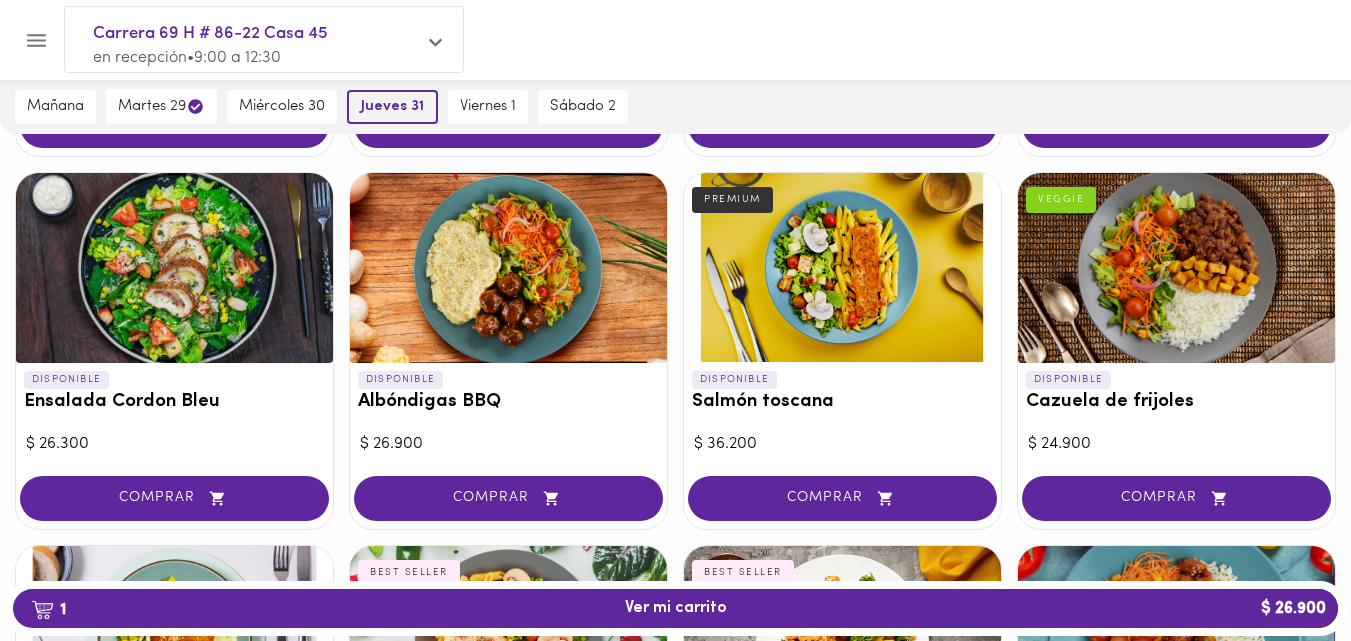 scroll, scrollTop: 103, scrollLeft: 0, axis: vertical 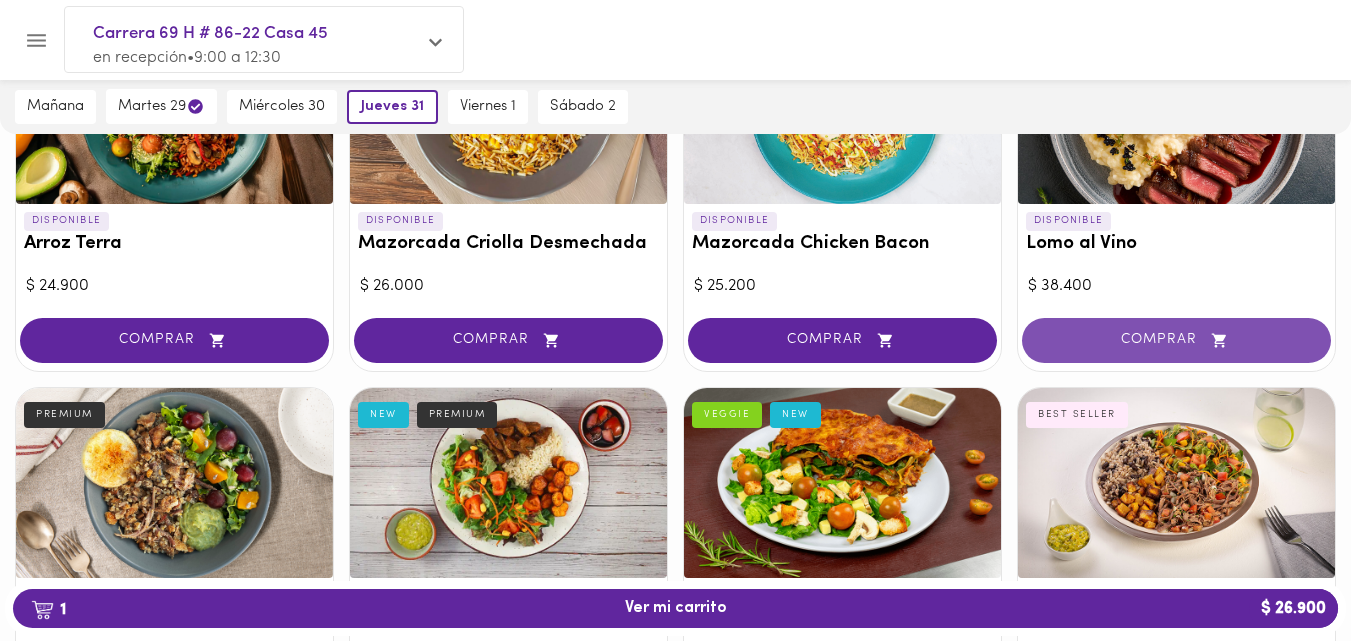 click on "COMPRAR" at bounding box center (1176, 340) 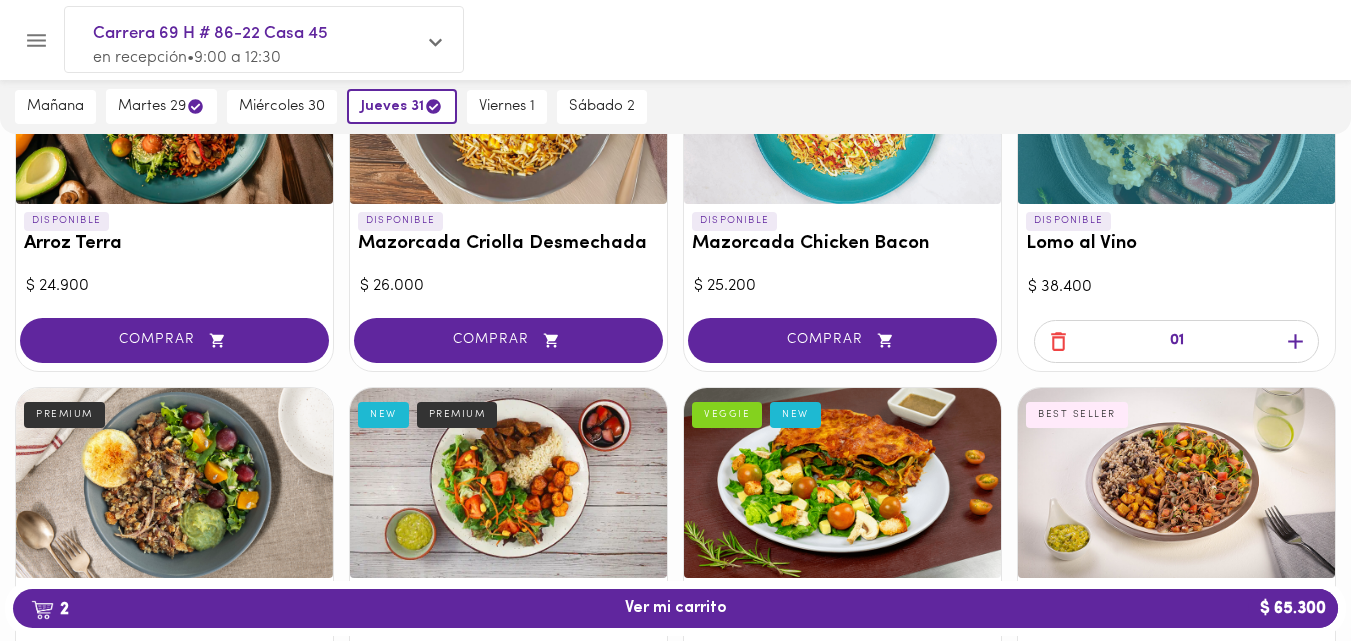 click 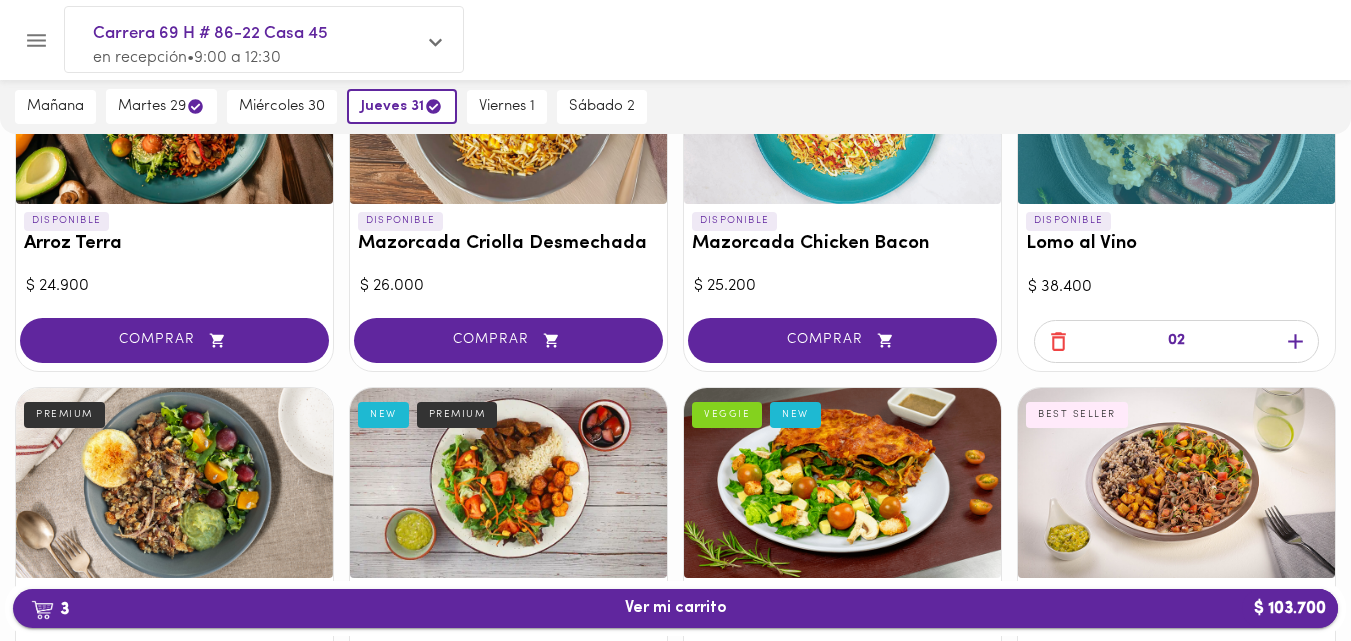 click on "3 Ver mi carrito $ 103.700" at bounding box center (676, 608) 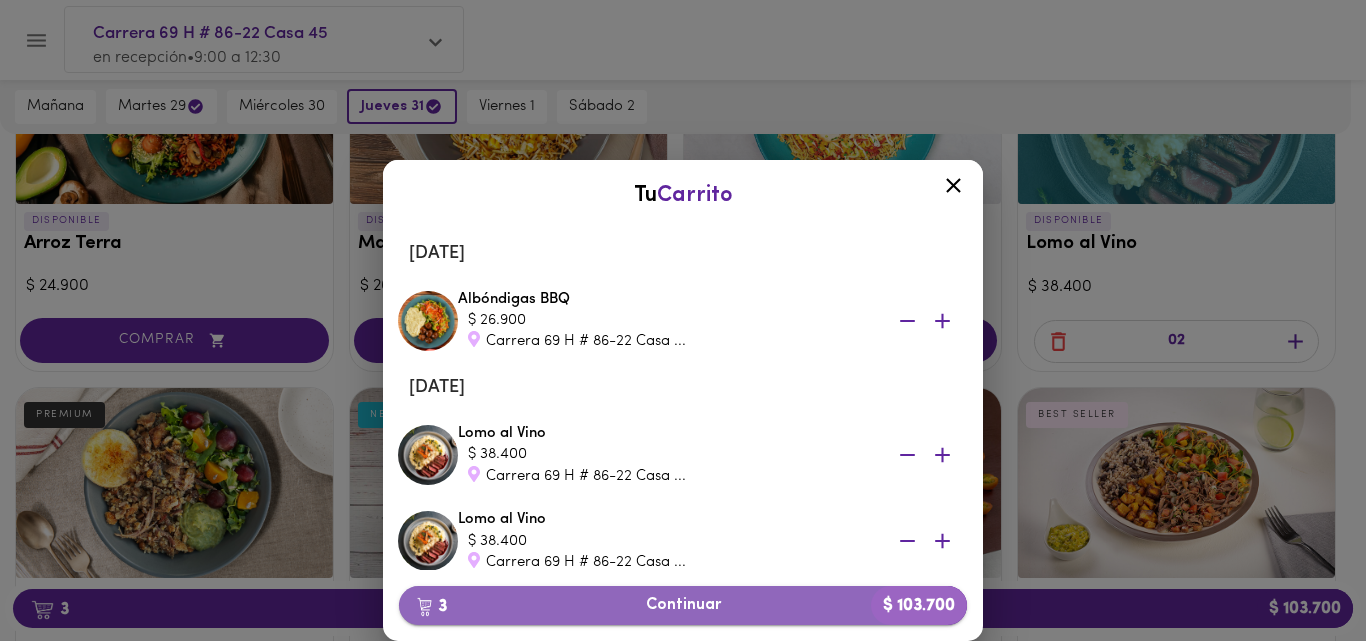 click on "3 Continuar $ 103.700" at bounding box center [683, 605] 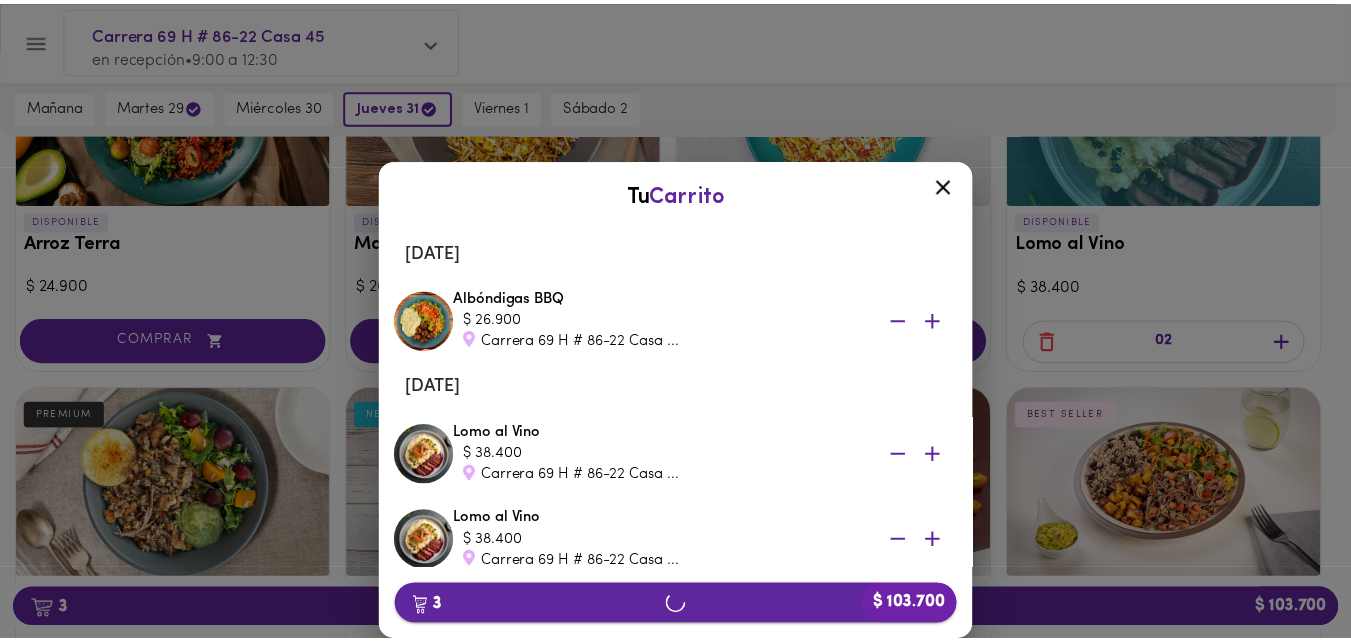 scroll, scrollTop: 0, scrollLeft: 0, axis: both 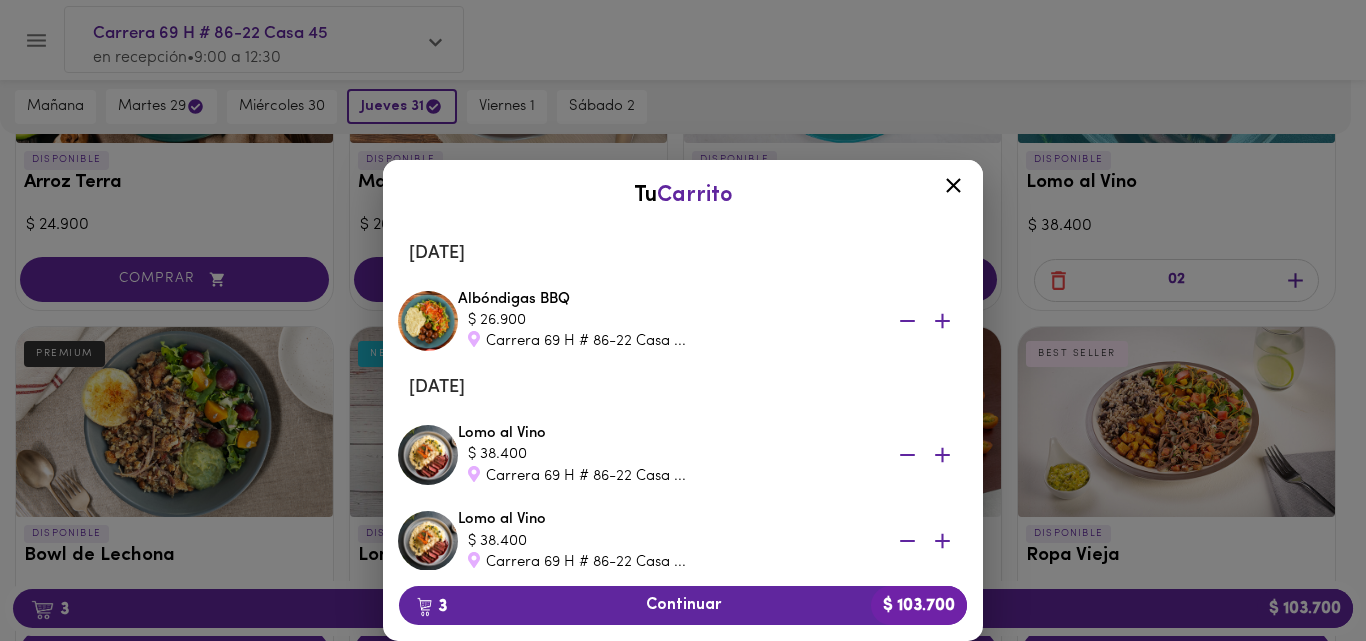 click 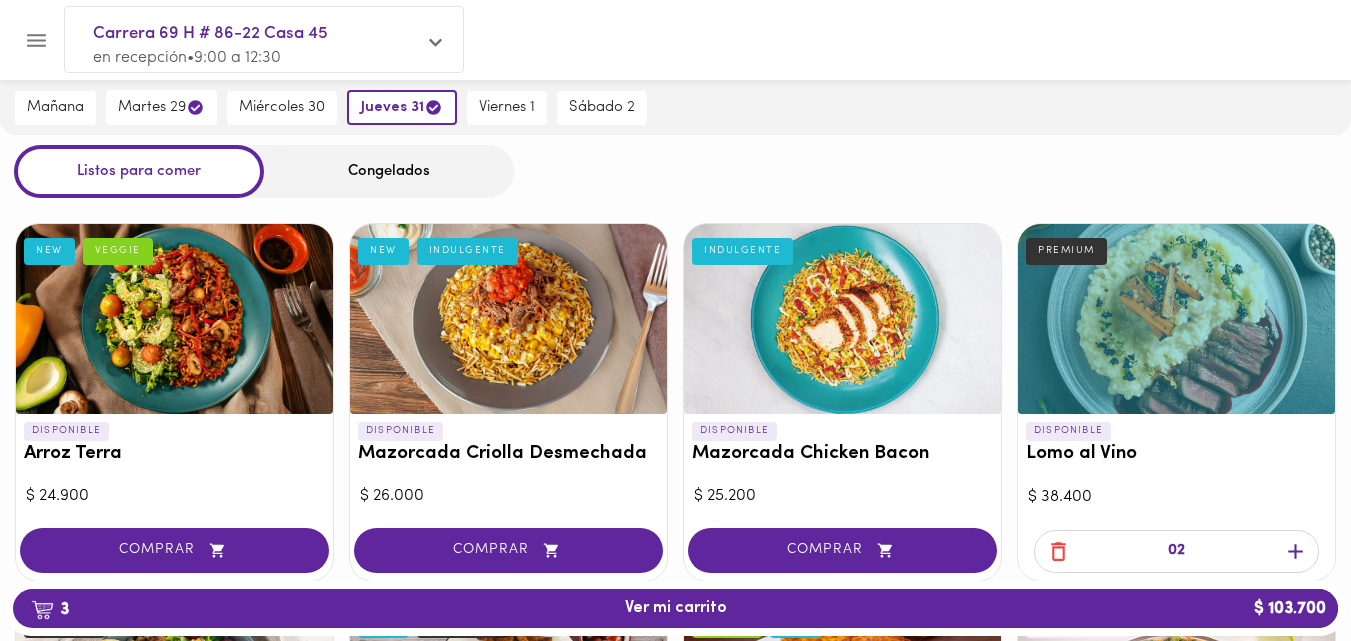 scroll, scrollTop: 0, scrollLeft: 0, axis: both 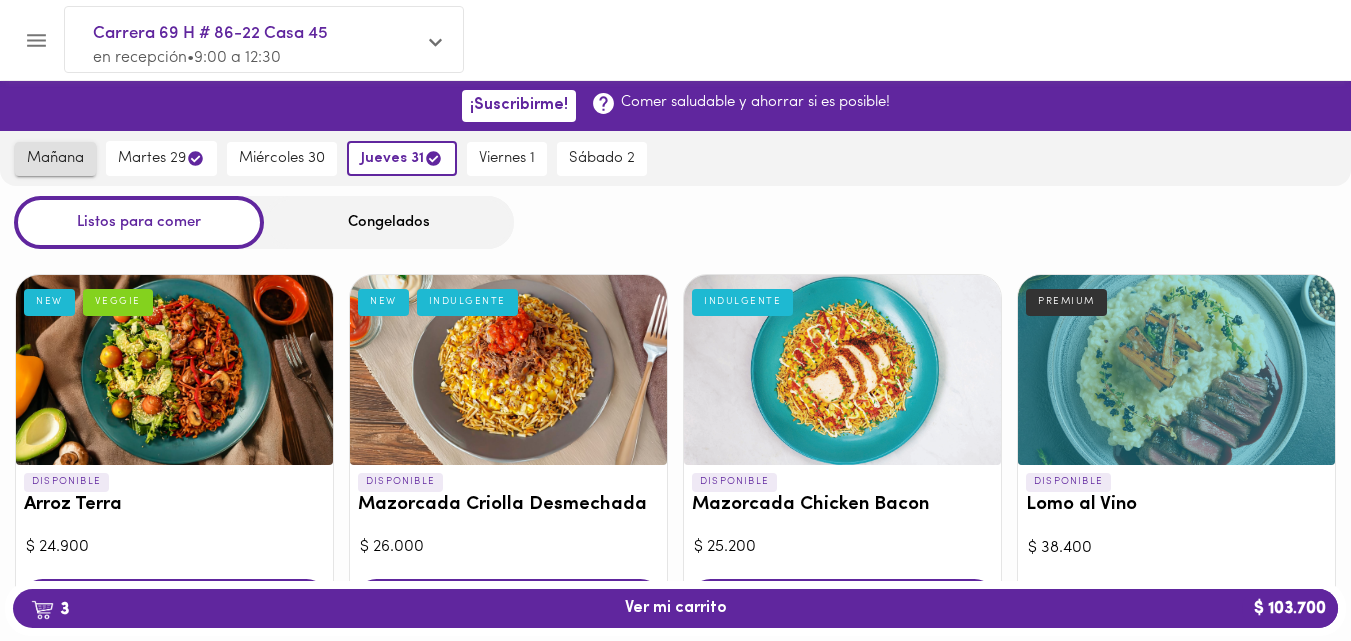 click on "mañana" at bounding box center (55, 159) 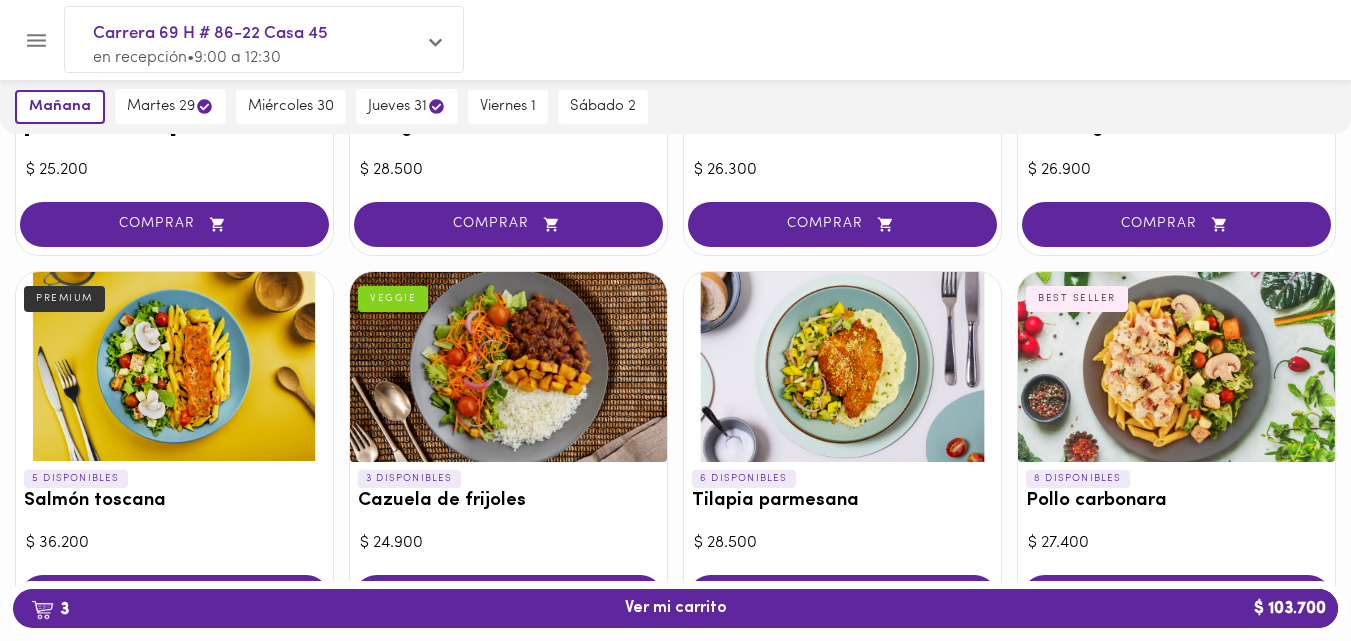 scroll, scrollTop: 1510, scrollLeft: 0, axis: vertical 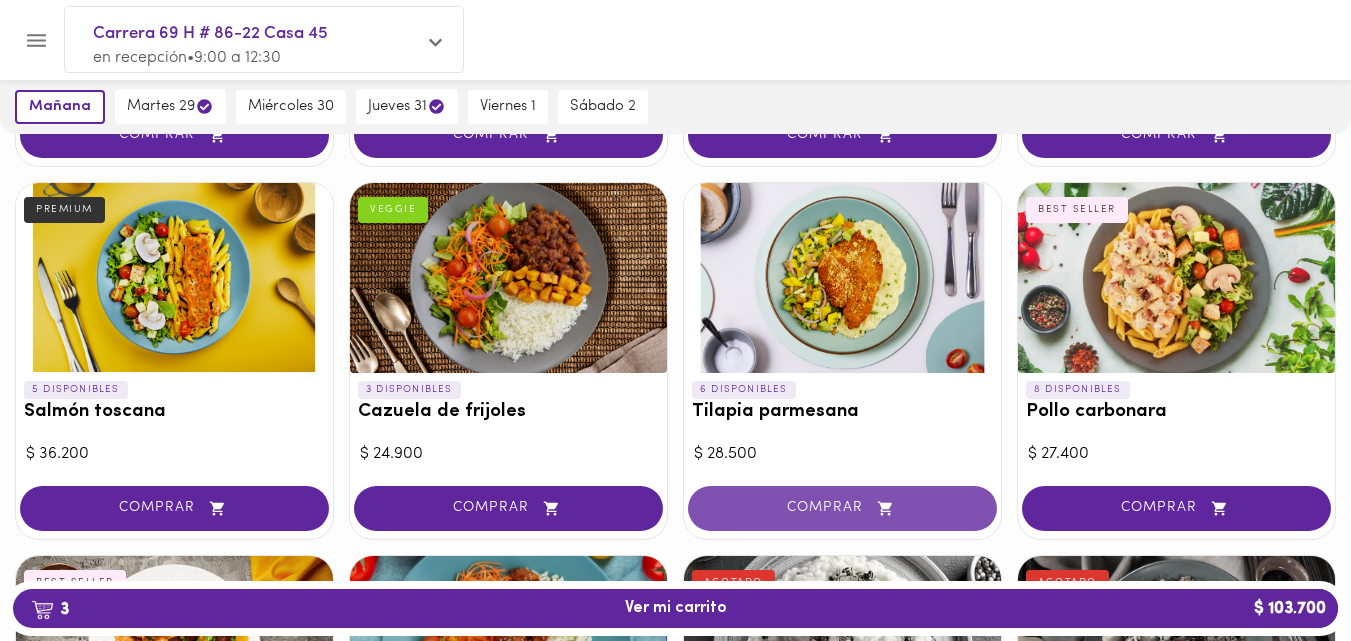 click on "COMPRAR" at bounding box center (842, 508) 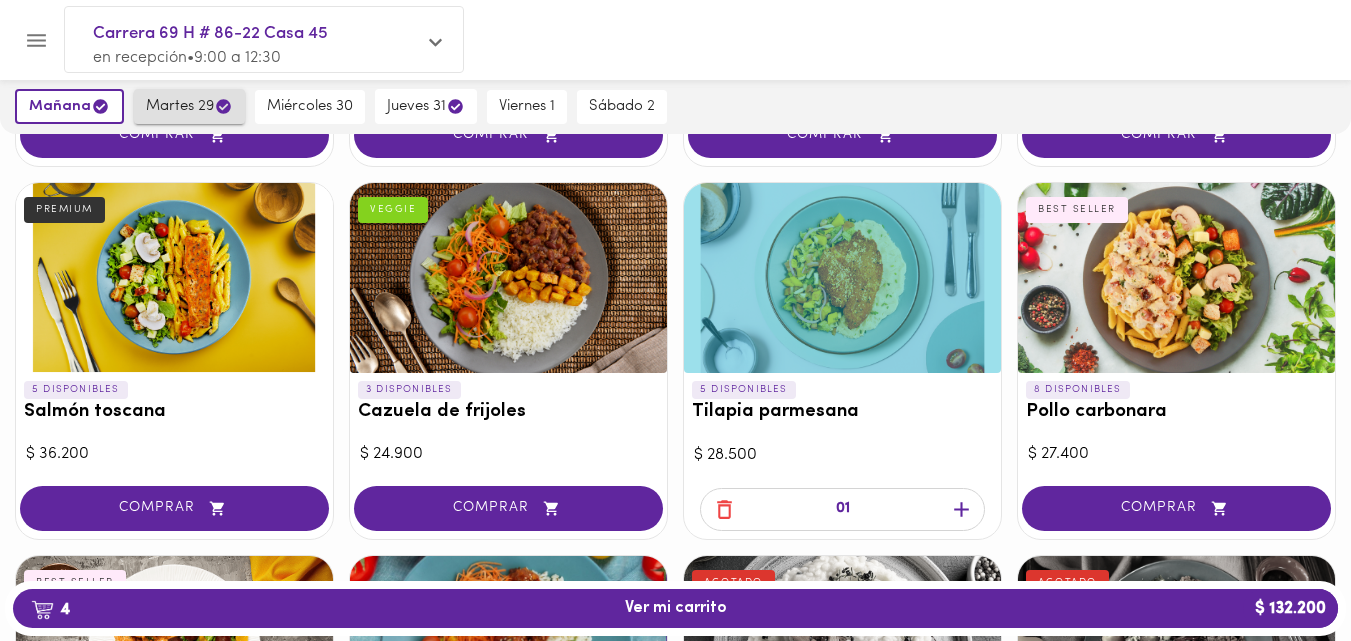 click on "martes 29" at bounding box center (189, 106) 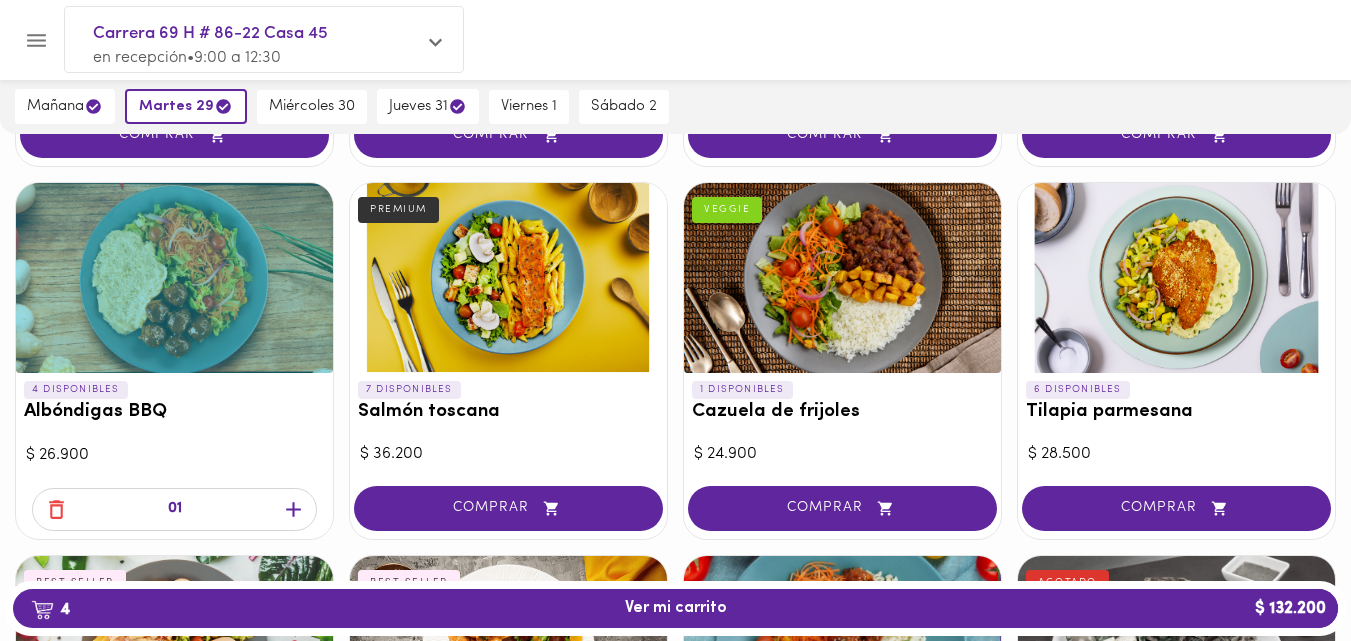 scroll, scrollTop: 0, scrollLeft: 0, axis: both 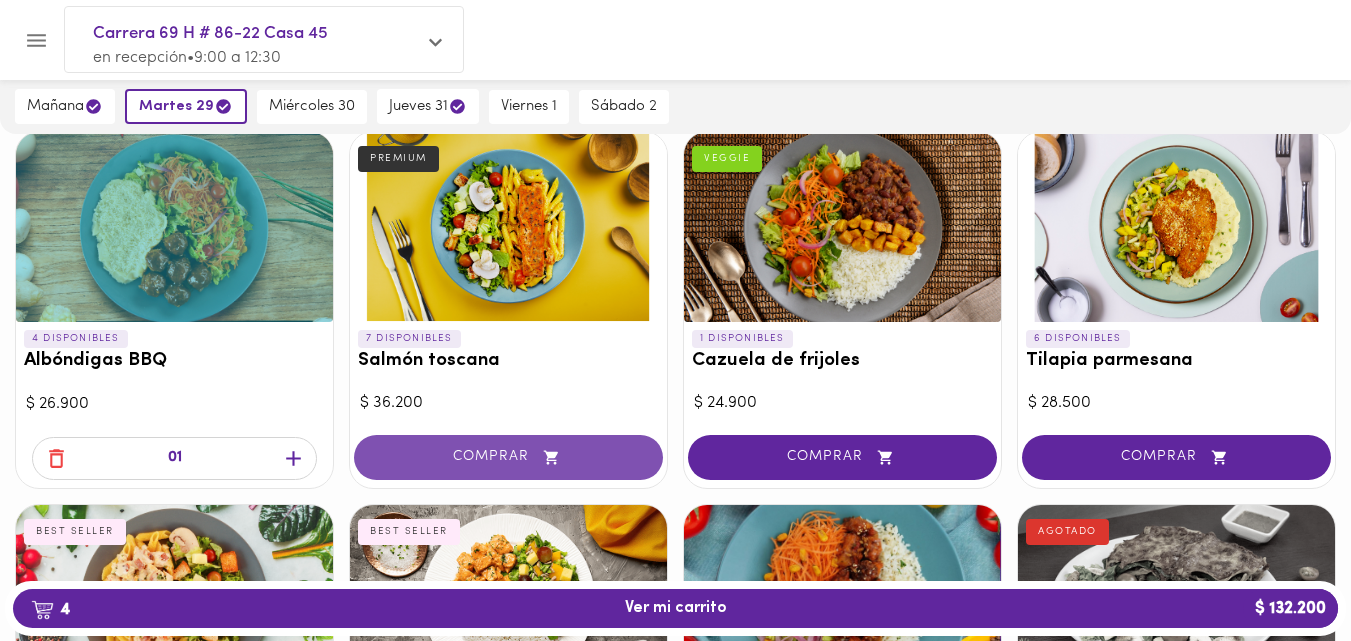 click on "COMPRAR" at bounding box center (508, 457) 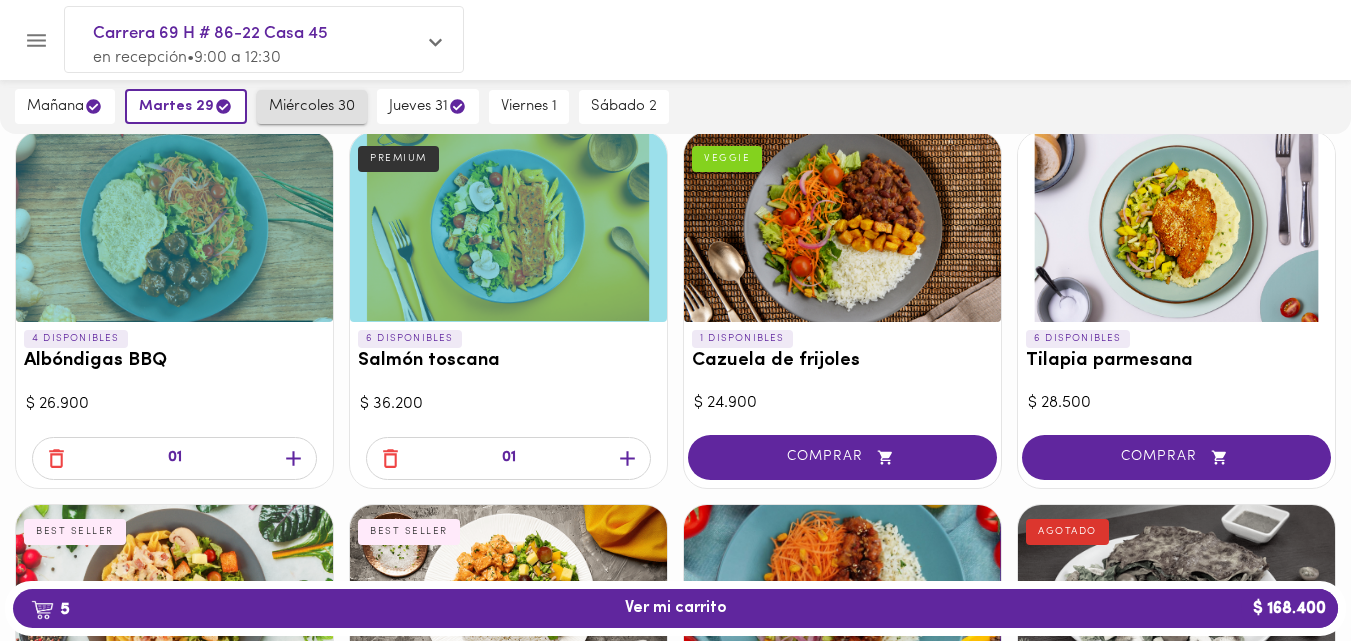 click on "miércoles 30" at bounding box center [312, 107] 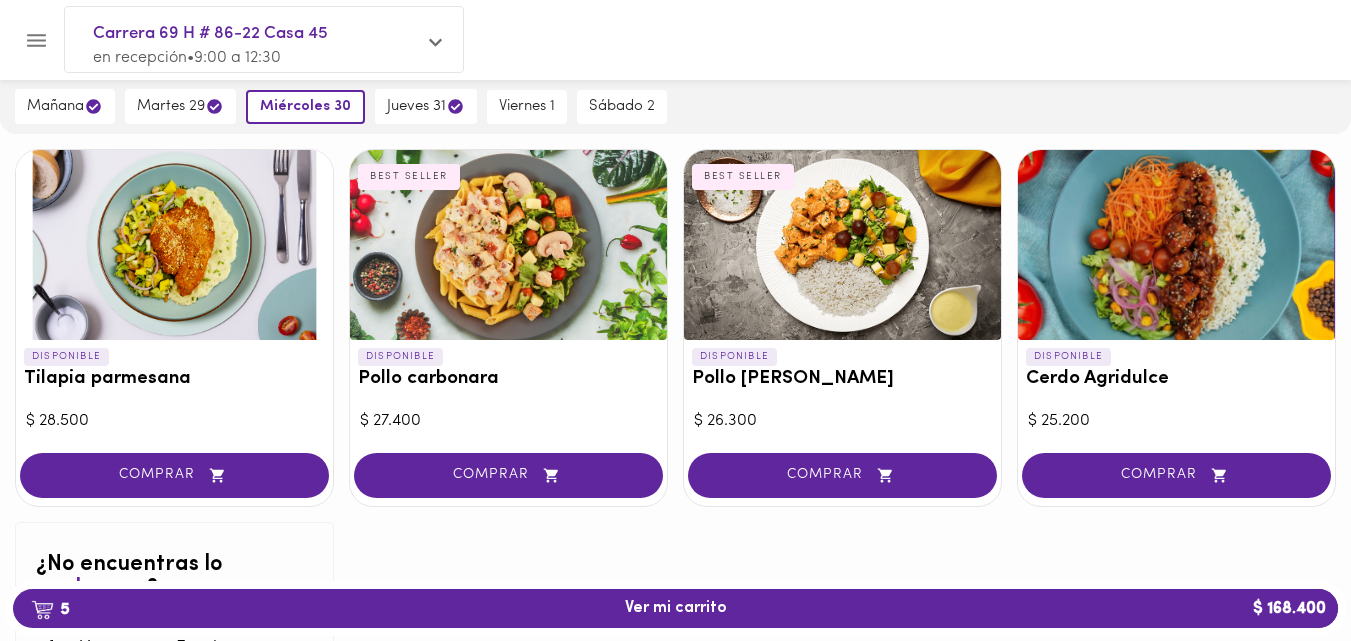 scroll, scrollTop: 1954, scrollLeft: 0, axis: vertical 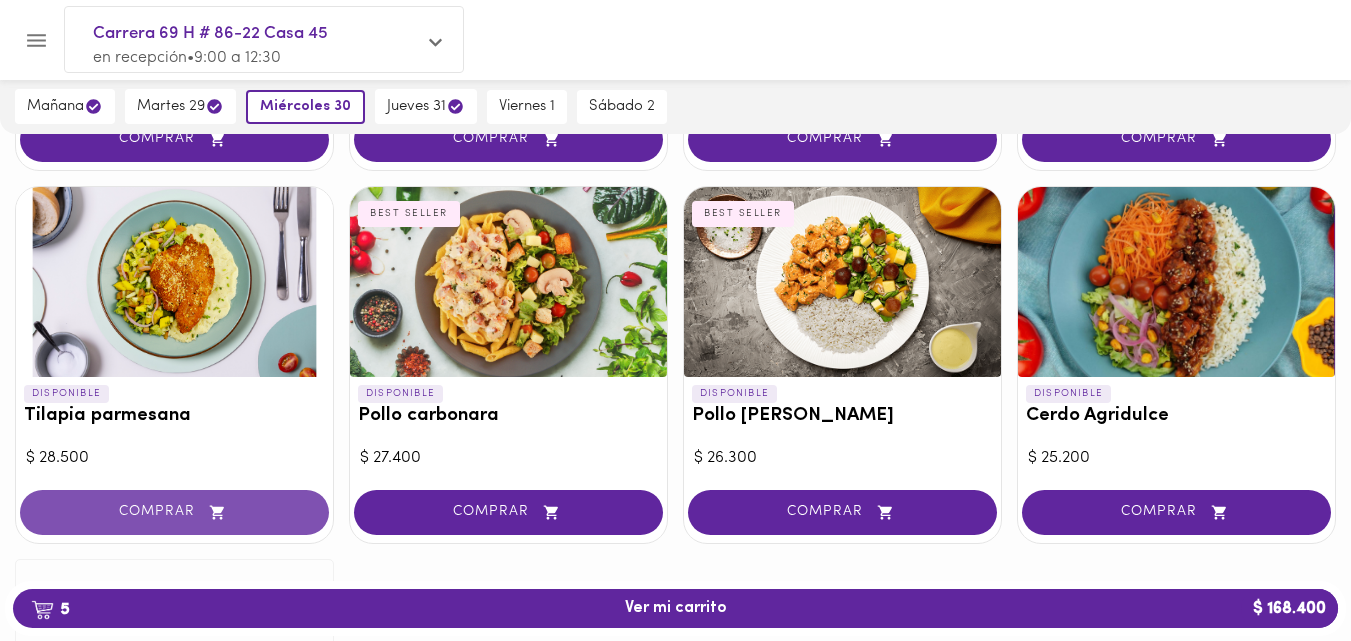 click on "COMPRAR" at bounding box center [174, 512] 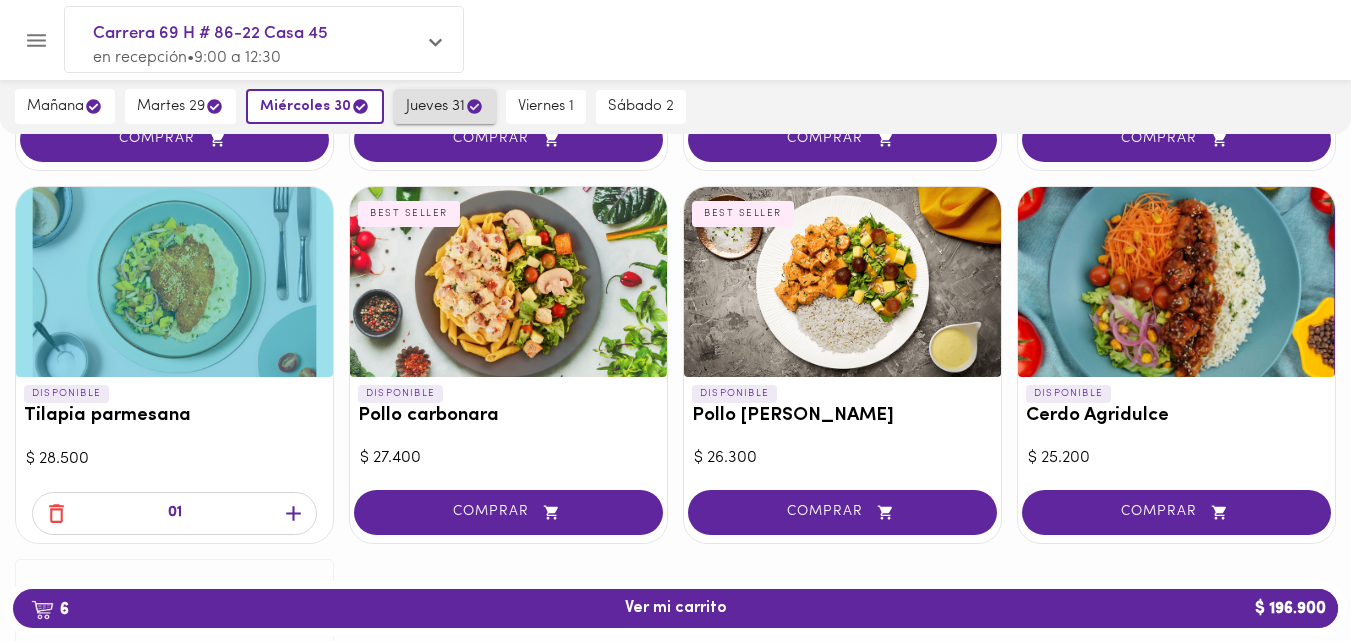 click on "jueves 31" at bounding box center [445, 106] 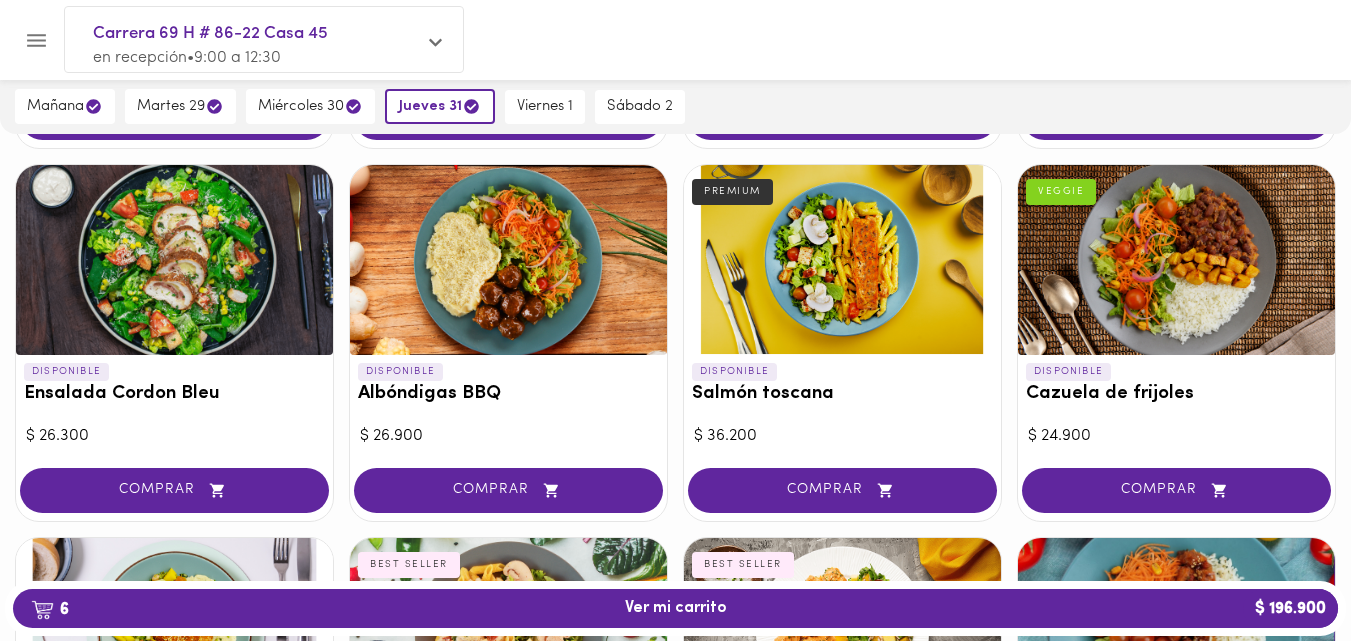 scroll, scrollTop: 1598, scrollLeft: 0, axis: vertical 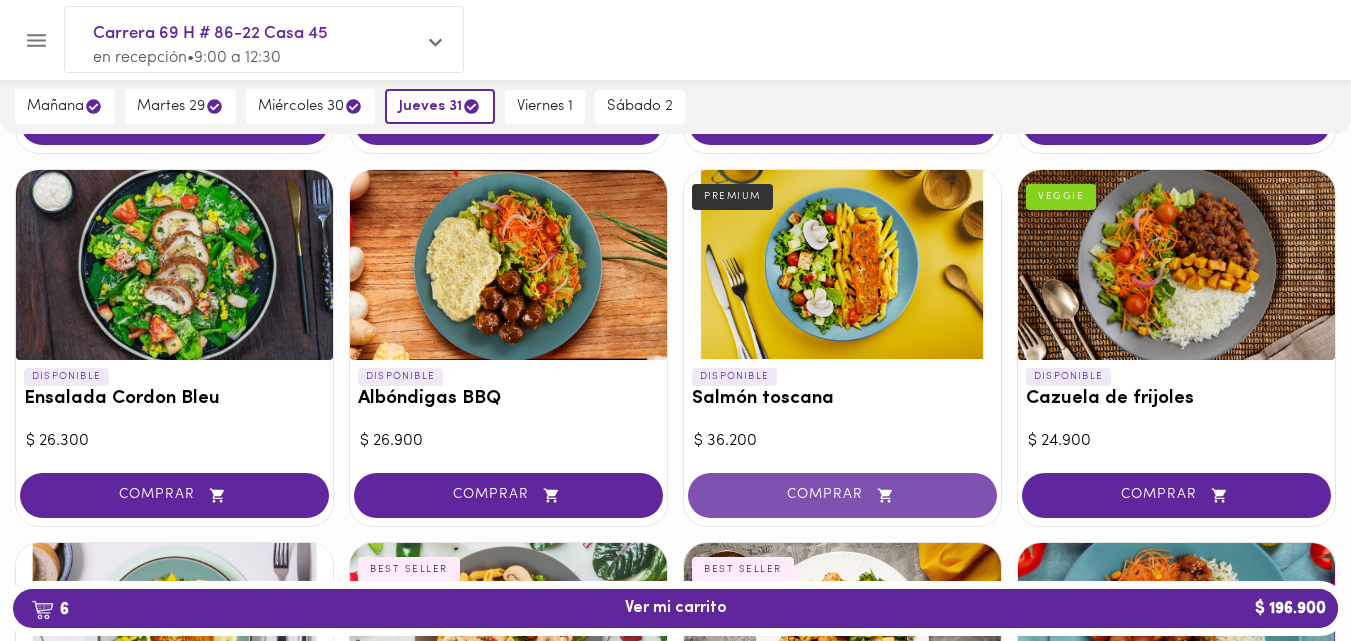 click on "COMPRAR" at bounding box center (842, 495) 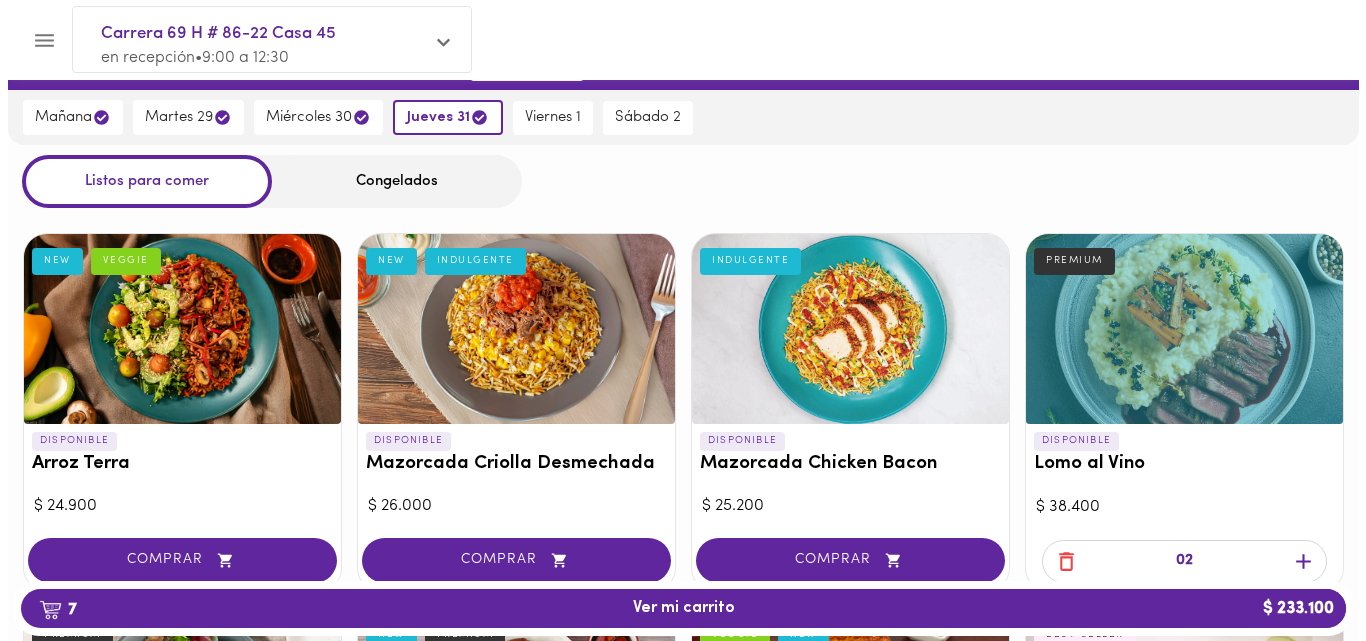 scroll, scrollTop: 0, scrollLeft: 0, axis: both 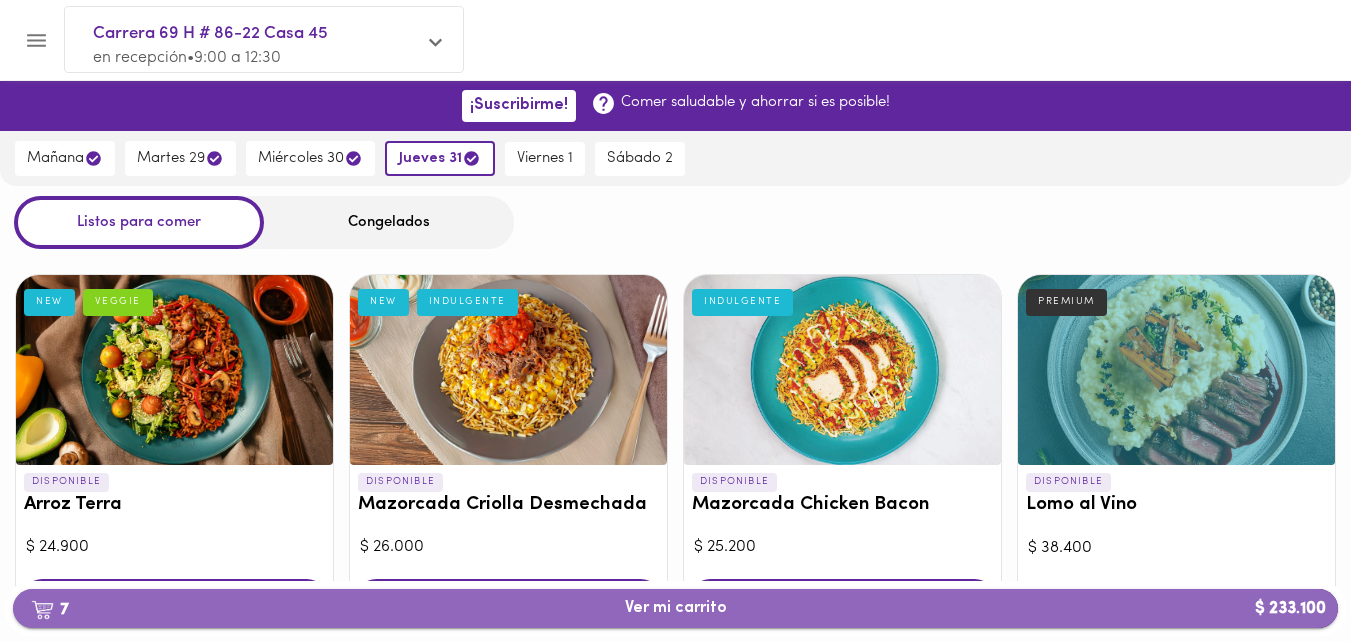 click on "7 Ver mi carrito $ 233.100" at bounding box center (676, 608) 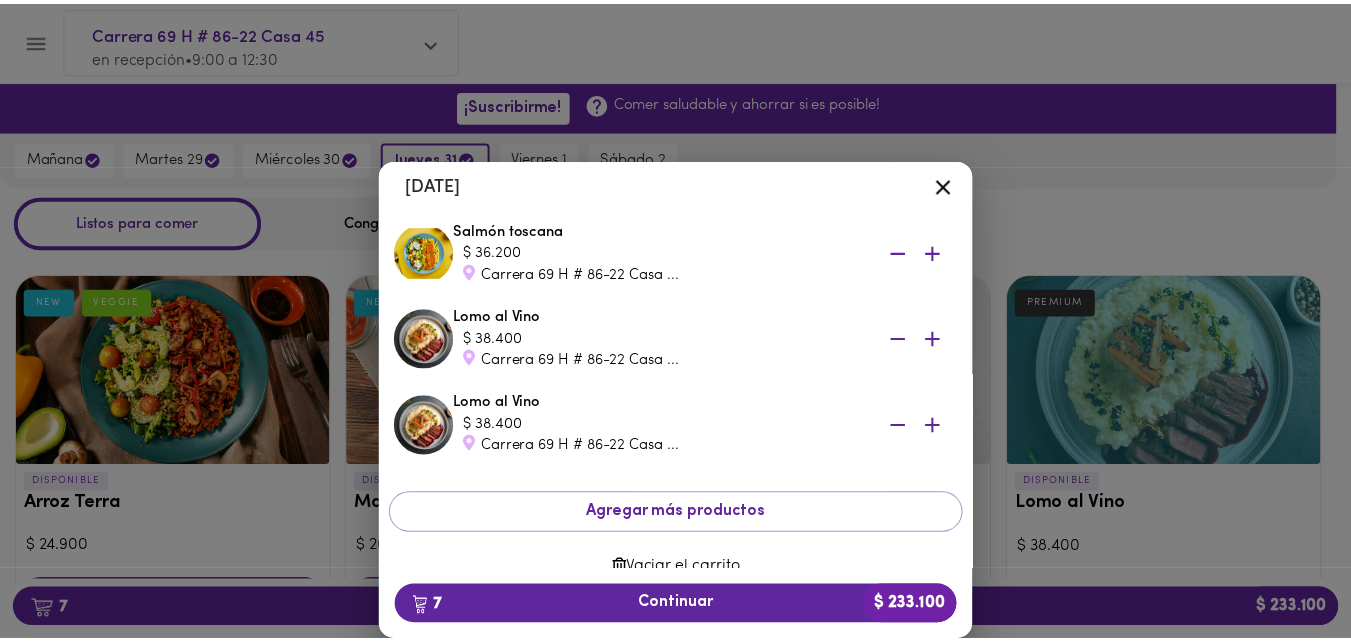 scroll, scrollTop: 586, scrollLeft: 0, axis: vertical 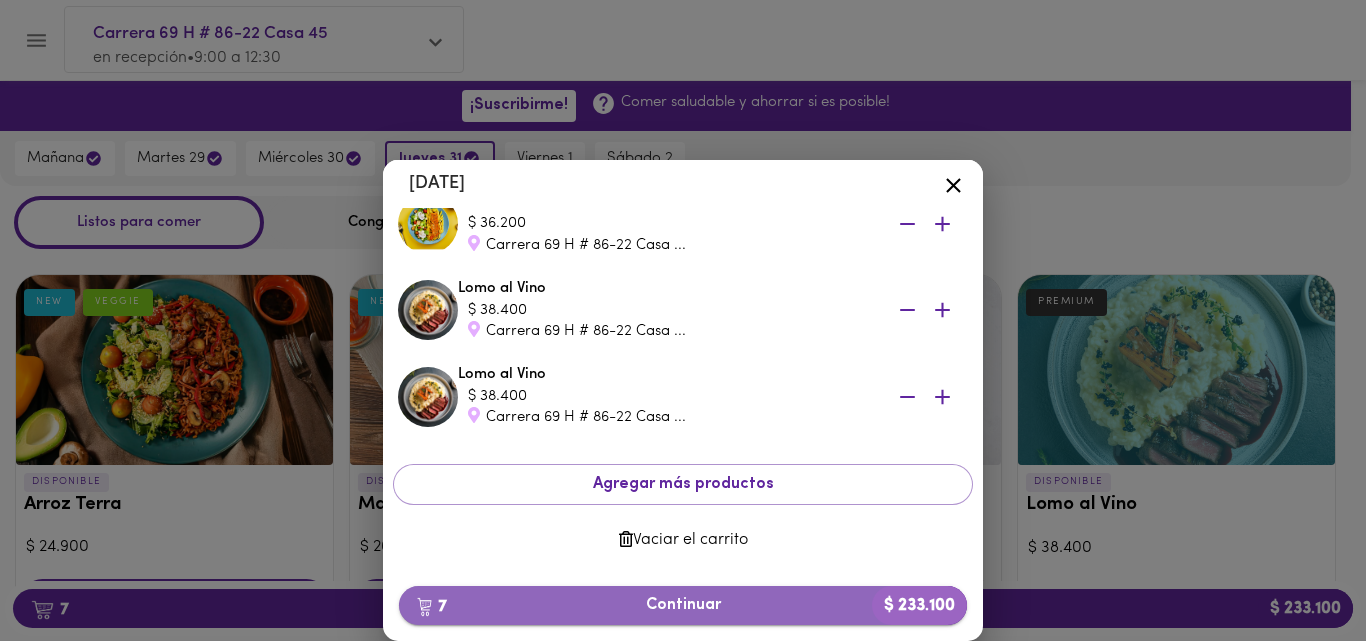 click on "7 Continuar $ 233.100" at bounding box center [683, 605] 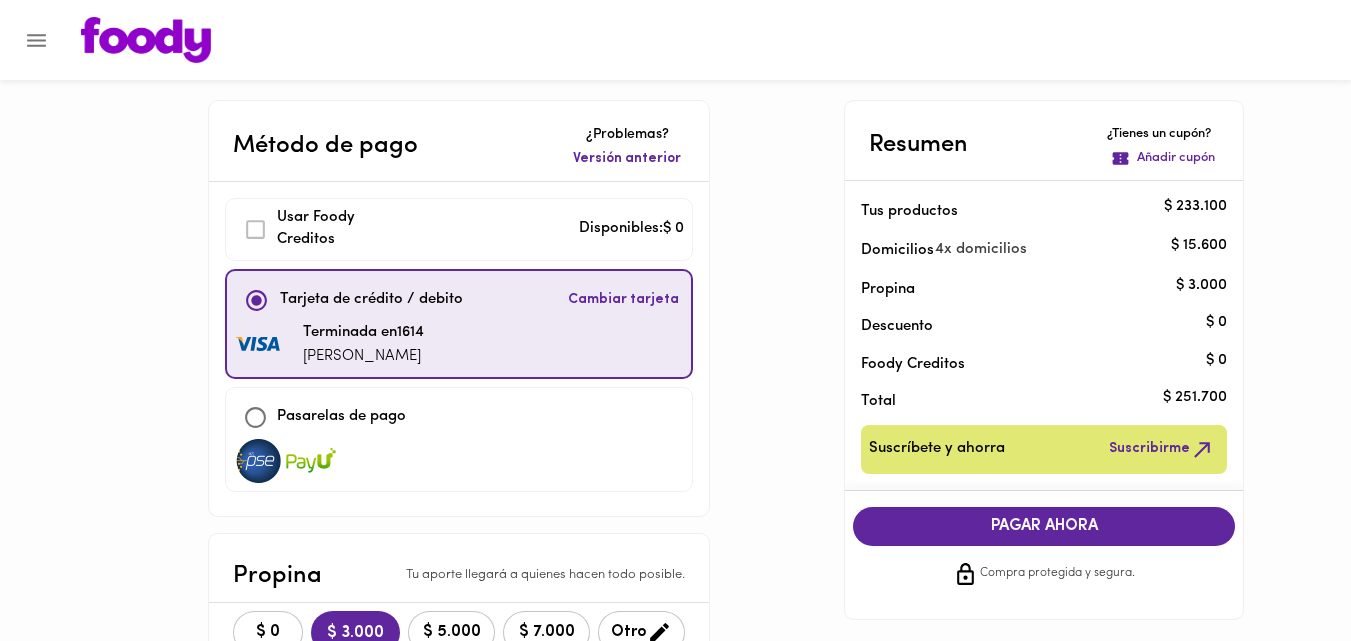 click on "PAGAR AHORA" at bounding box center (1044, 526) 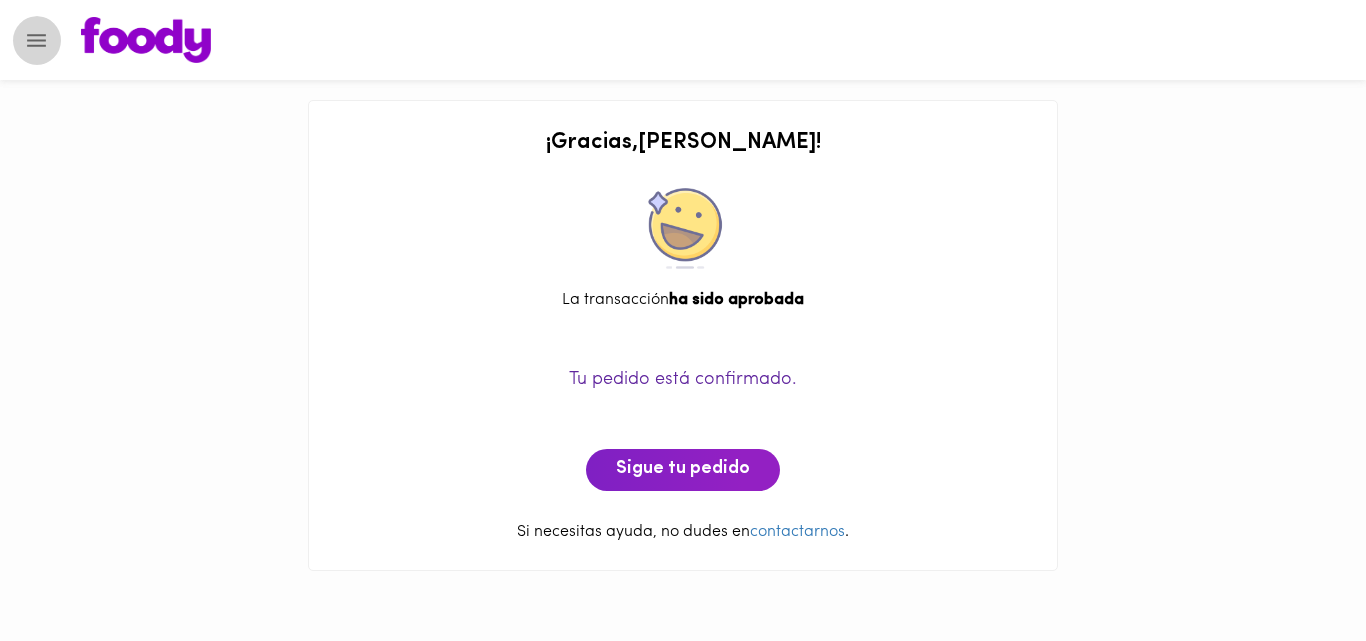 click 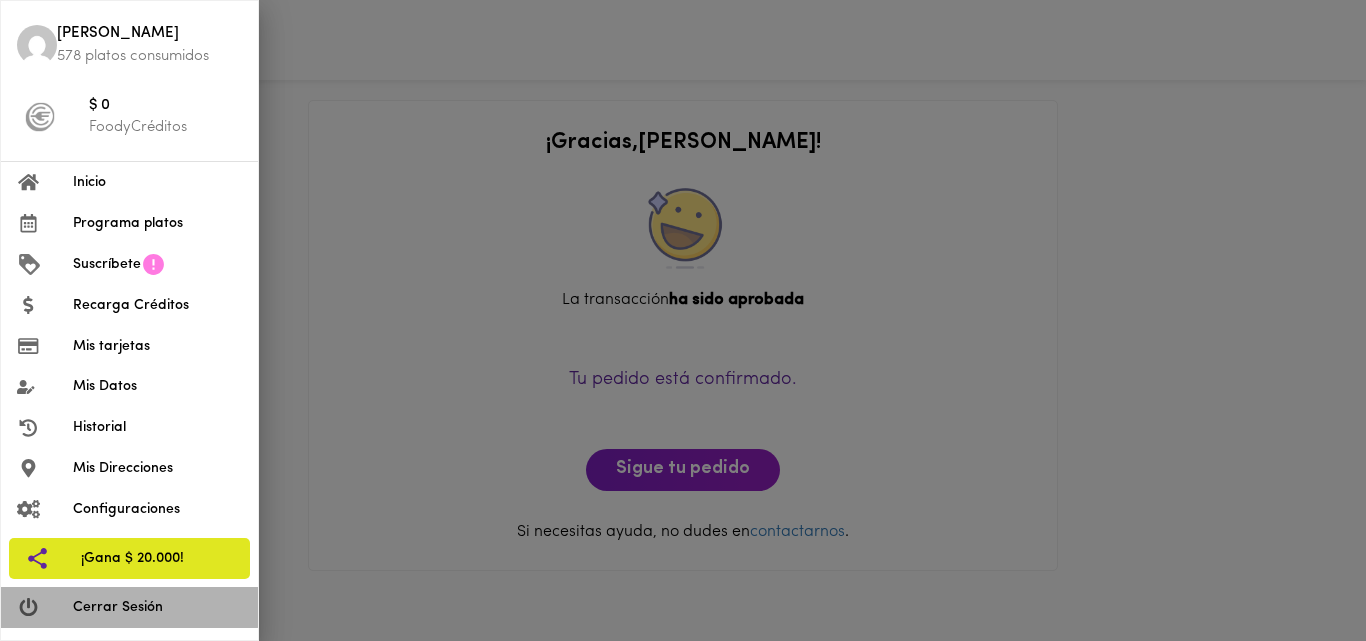 click on "Cerrar Sesión" at bounding box center [157, 607] 